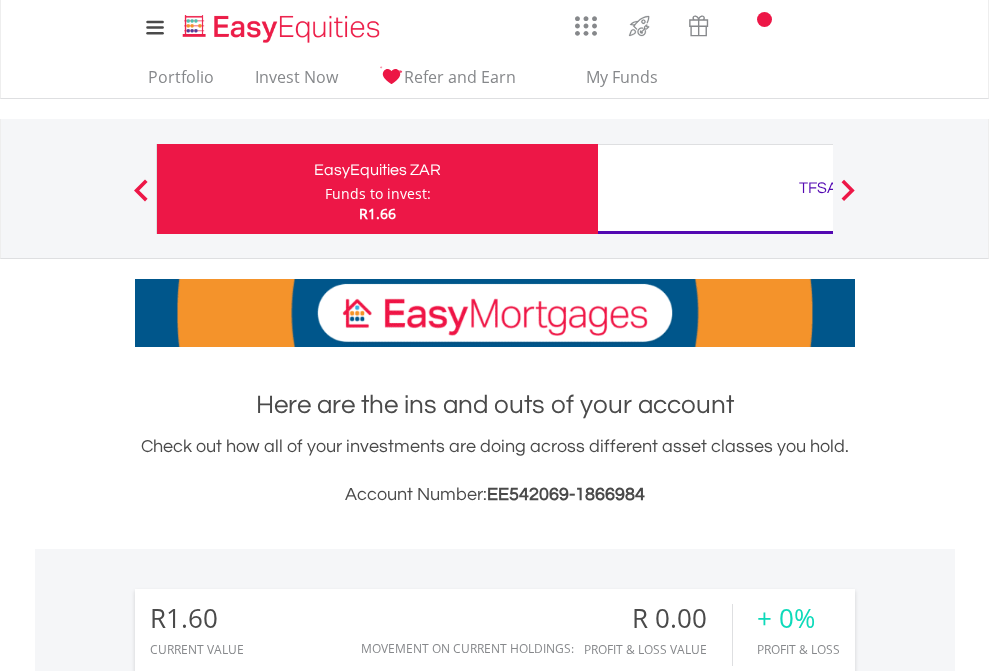 scroll, scrollTop: 0, scrollLeft: 0, axis: both 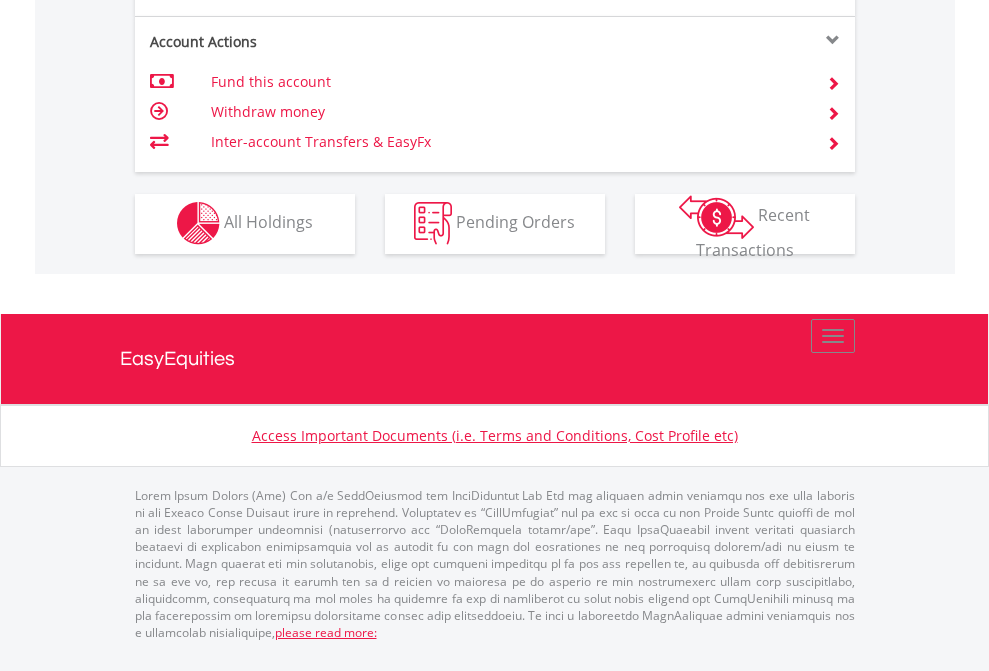 click on "Investment types" at bounding box center [706, -353] 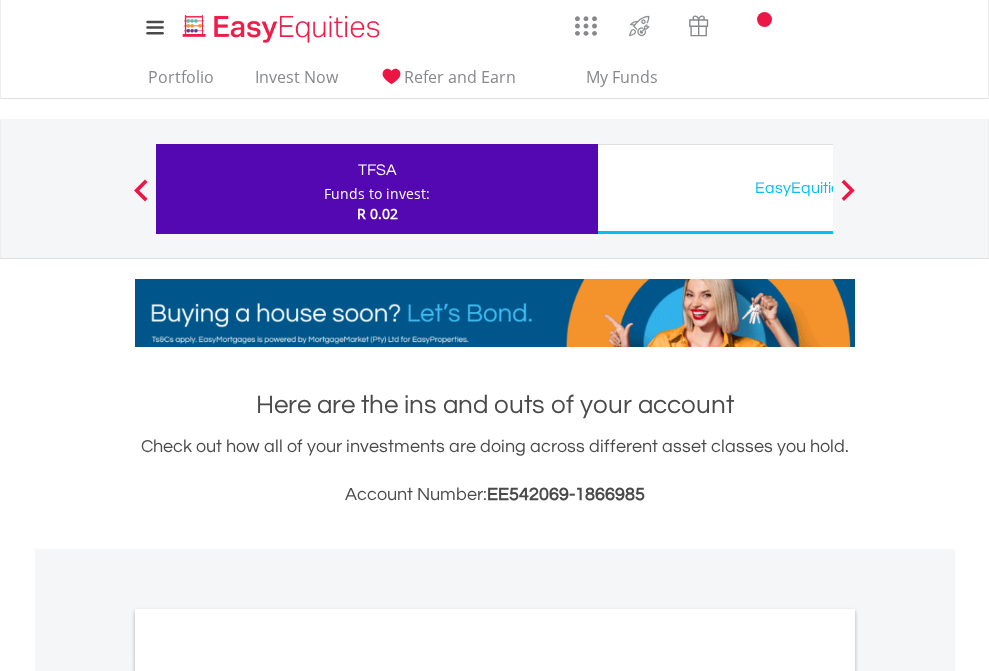 scroll, scrollTop: 0, scrollLeft: 0, axis: both 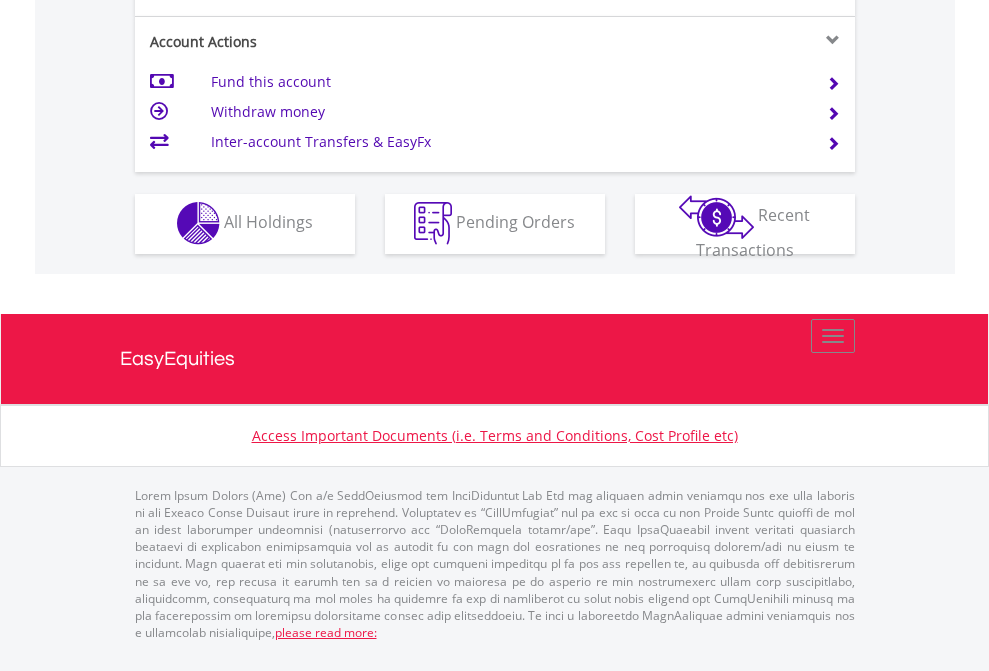 click on "Investment types" at bounding box center (706, -353) 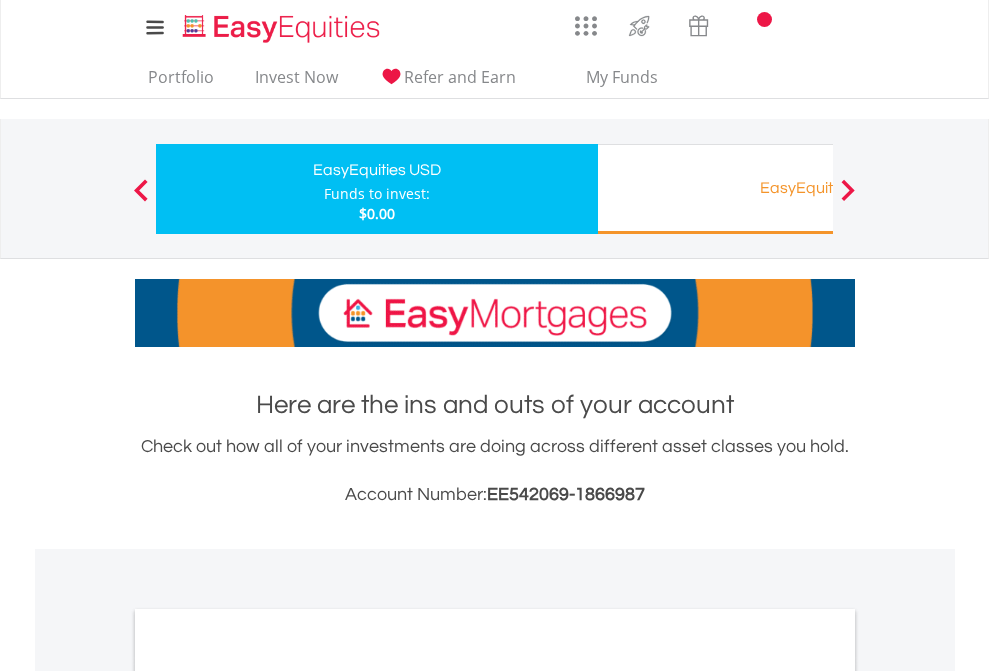 scroll, scrollTop: 0, scrollLeft: 0, axis: both 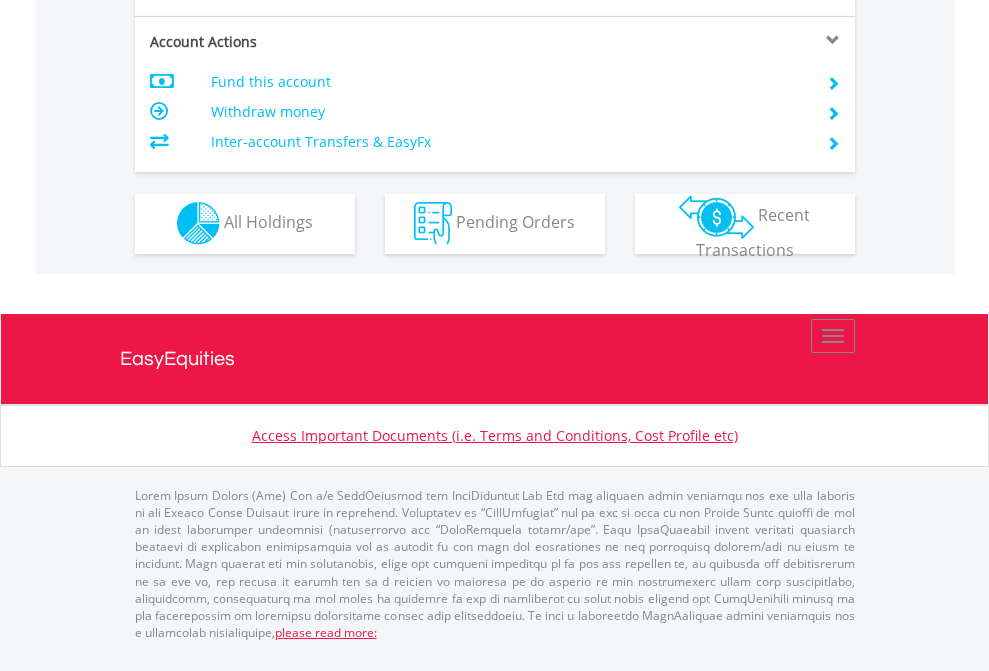 click on "Investment types" at bounding box center [706, -353] 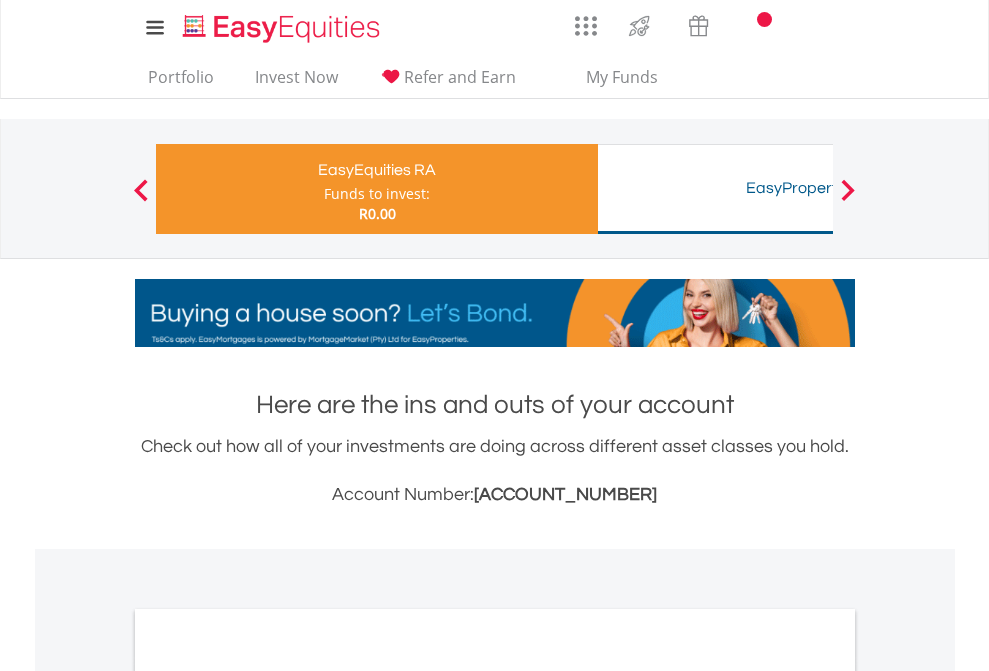 scroll, scrollTop: 0, scrollLeft: 0, axis: both 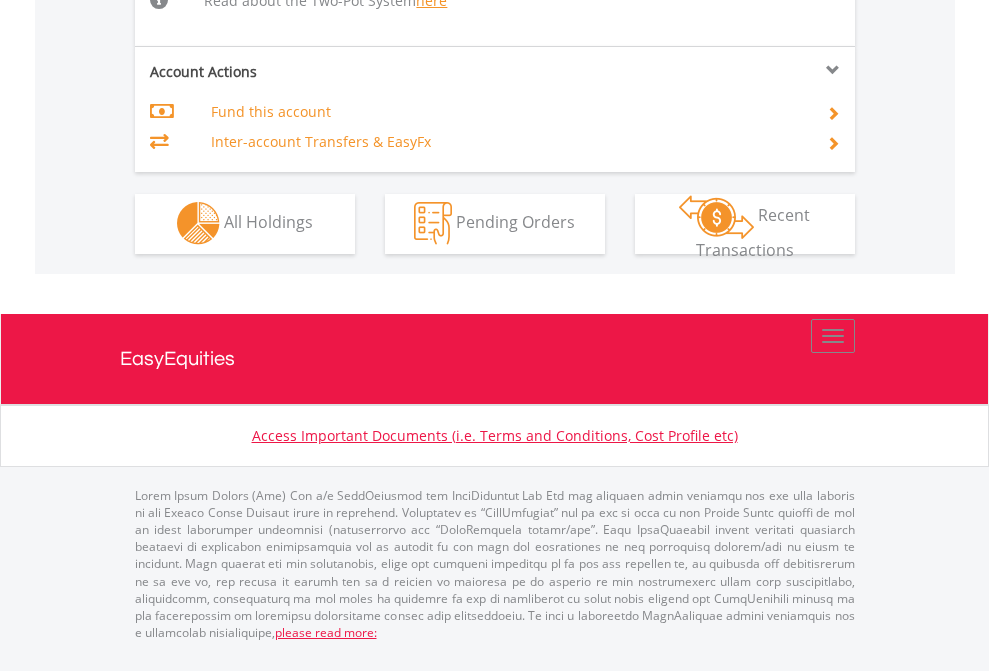 click on "Investment types" at bounding box center (706, -534) 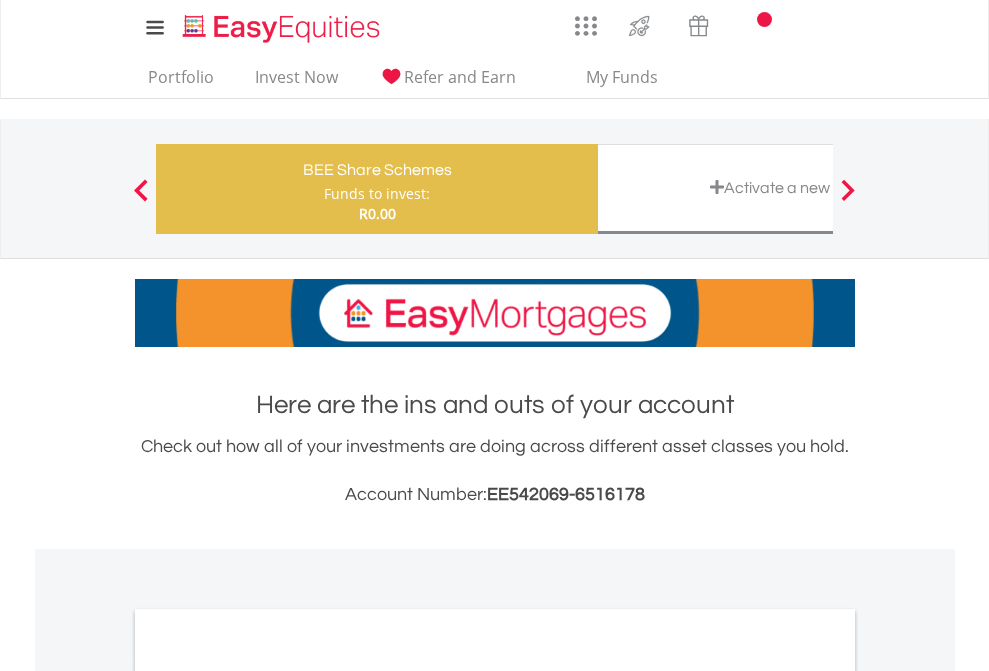 scroll, scrollTop: 0, scrollLeft: 0, axis: both 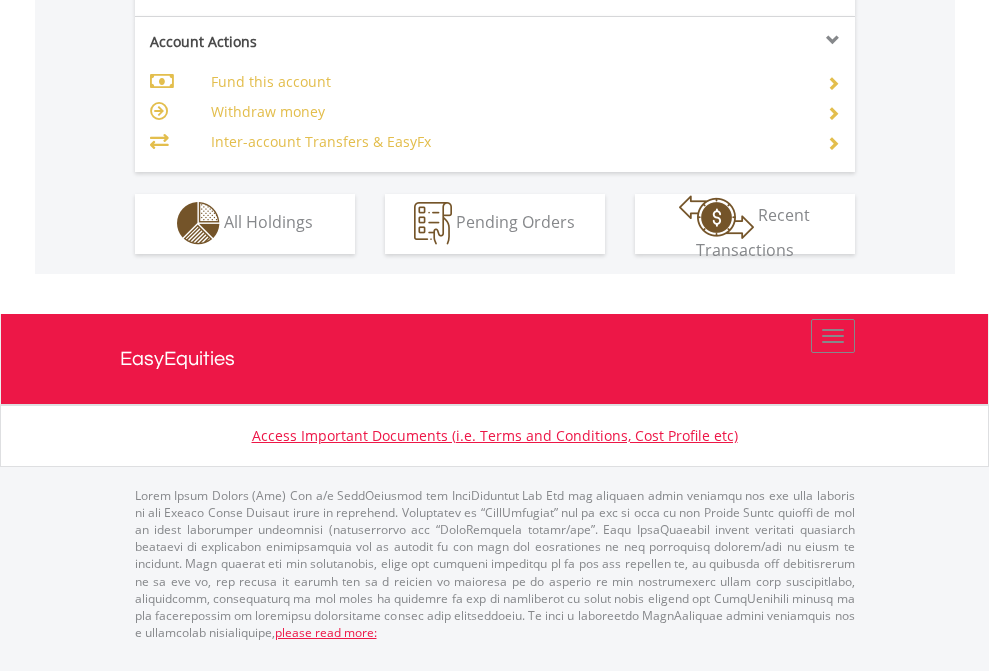 click on "Investment types" at bounding box center [706, -353] 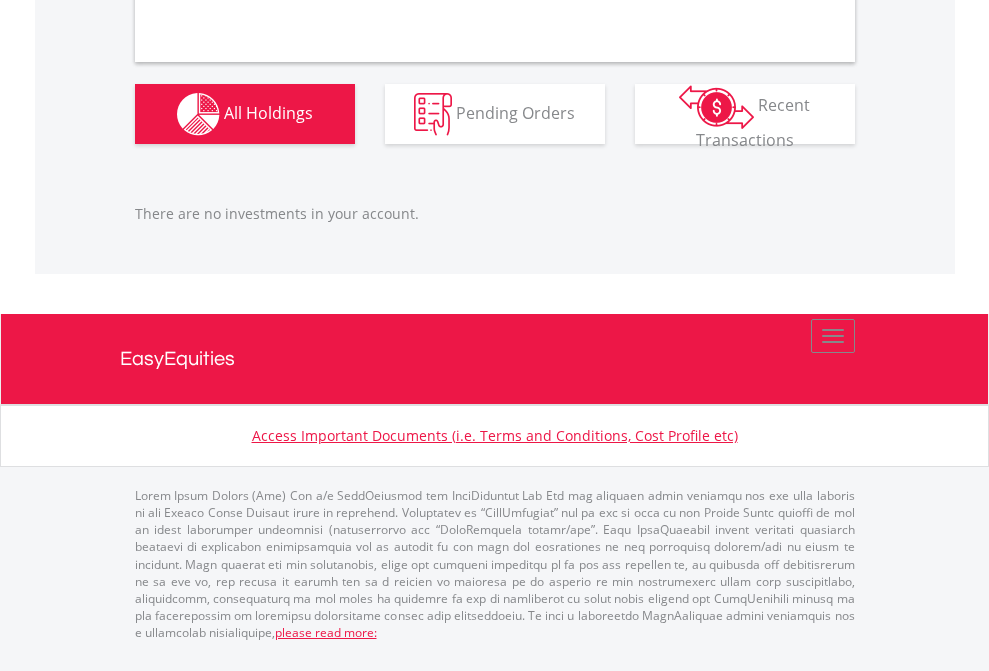 scroll, scrollTop: 1980, scrollLeft: 0, axis: vertical 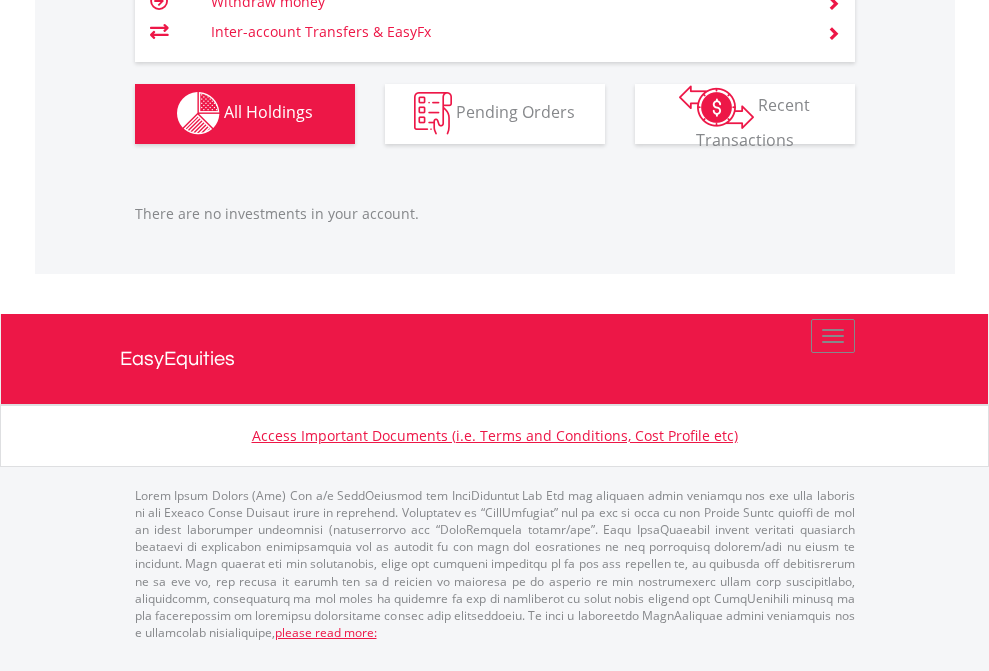 click on "TFSA" at bounding box center [818, -1142] 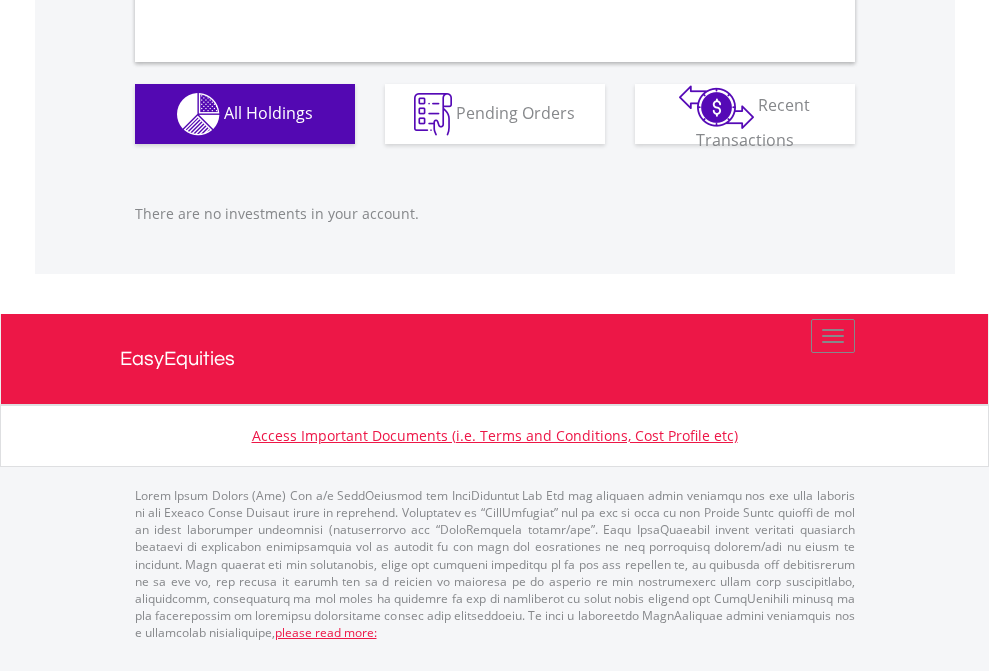 scroll, scrollTop: 1980, scrollLeft: 0, axis: vertical 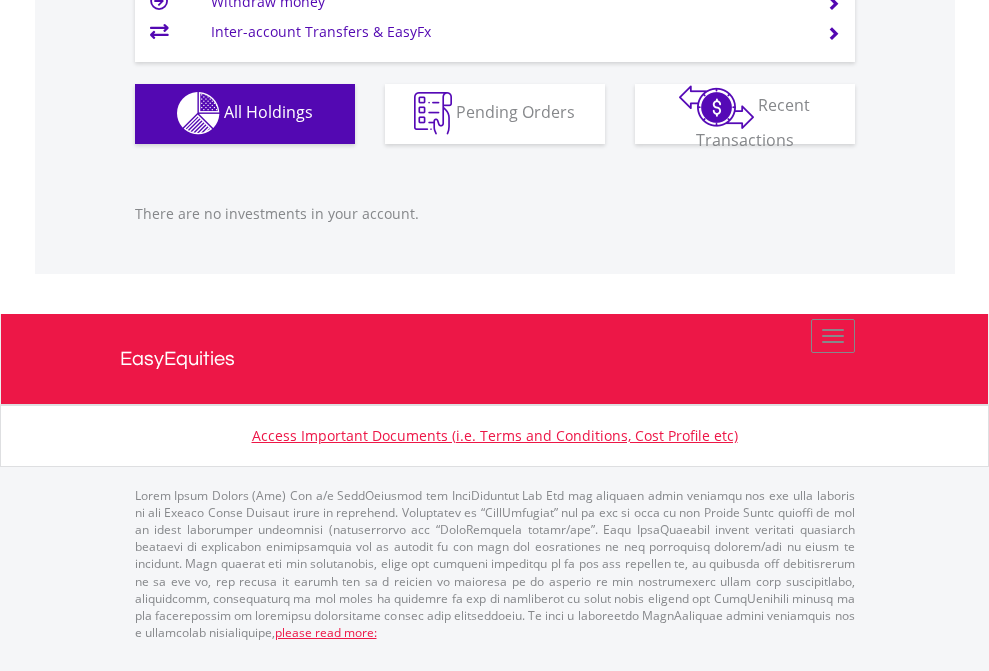 click on "EasyEquities USD" at bounding box center [818, -1142] 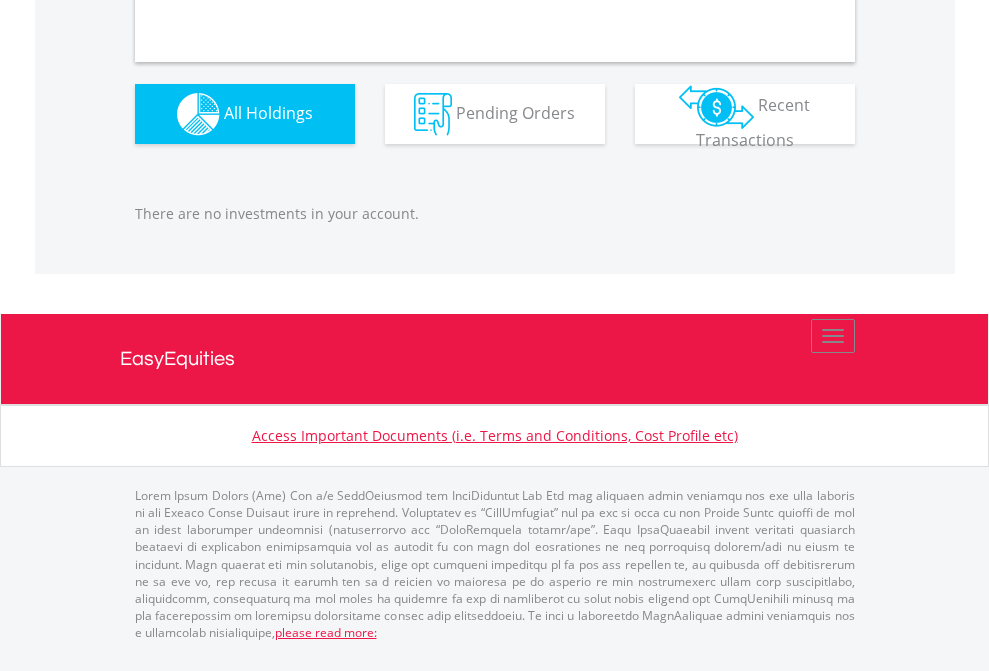 scroll, scrollTop: 1980, scrollLeft: 0, axis: vertical 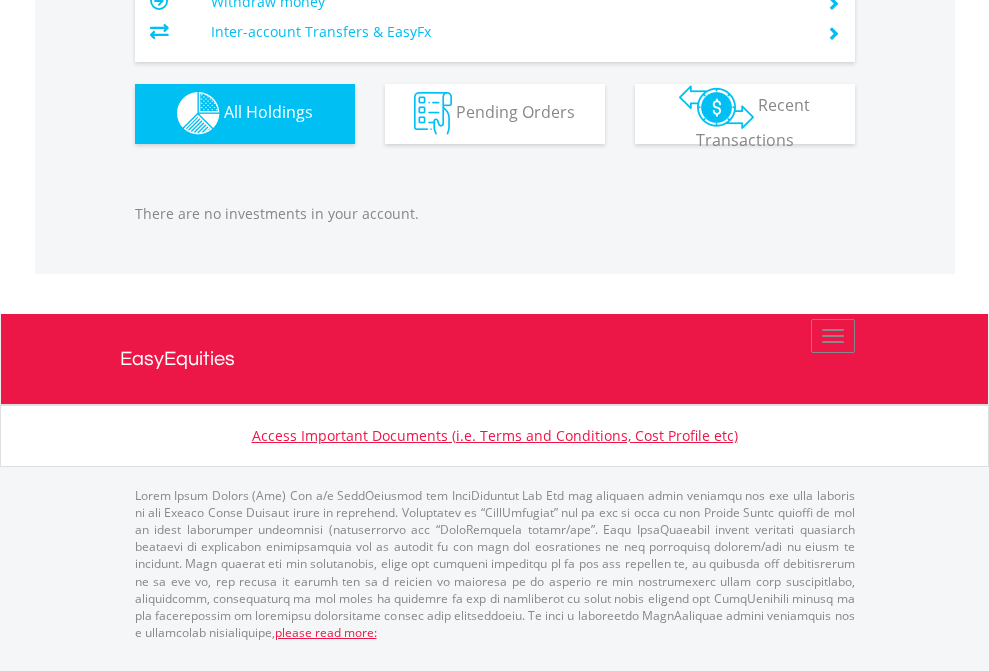 click on "EasyEquities RA" at bounding box center [818, -1142] 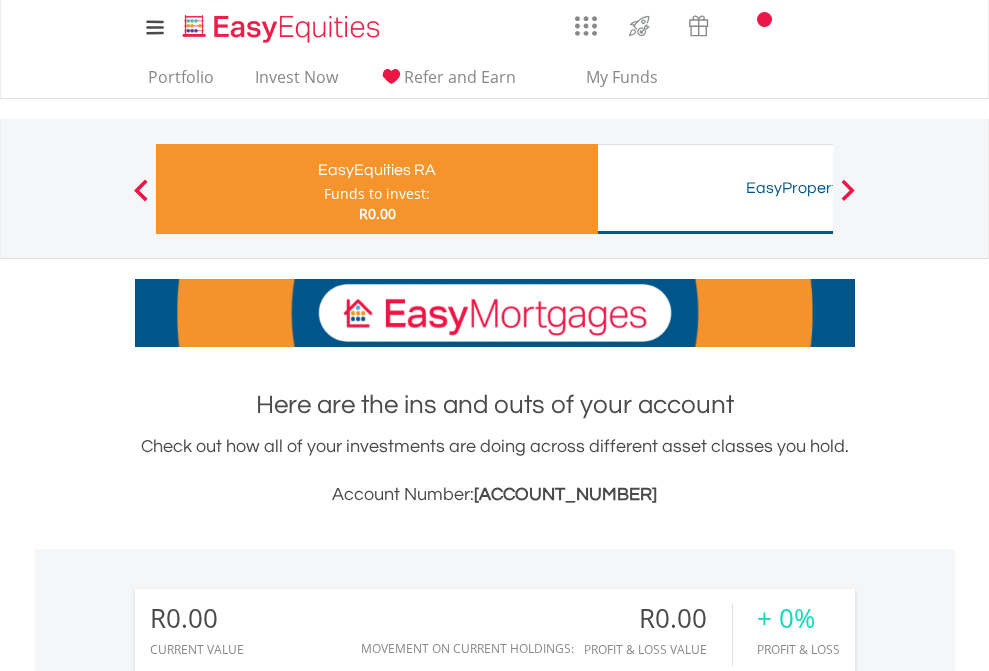 scroll, scrollTop: 1486, scrollLeft: 0, axis: vertical 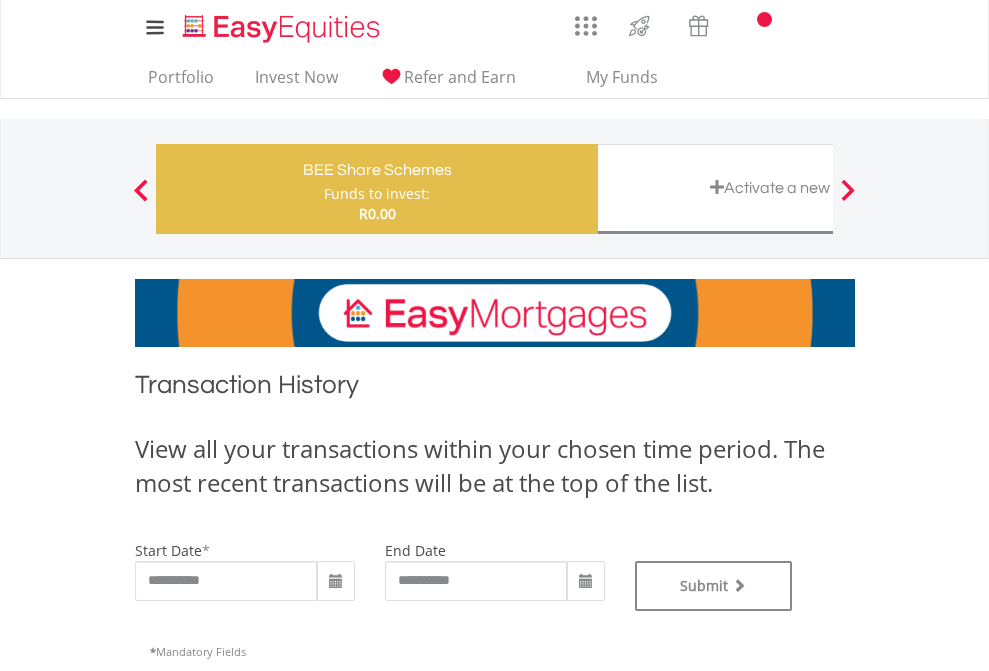 type on "**********" 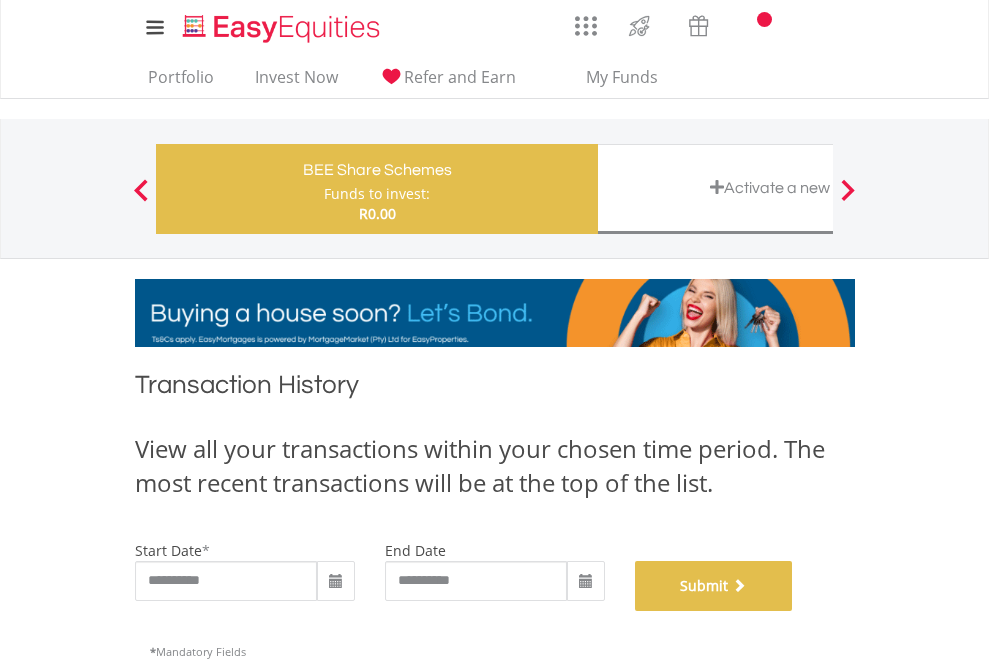 click on "Submit" at bounding box center (714, 586) 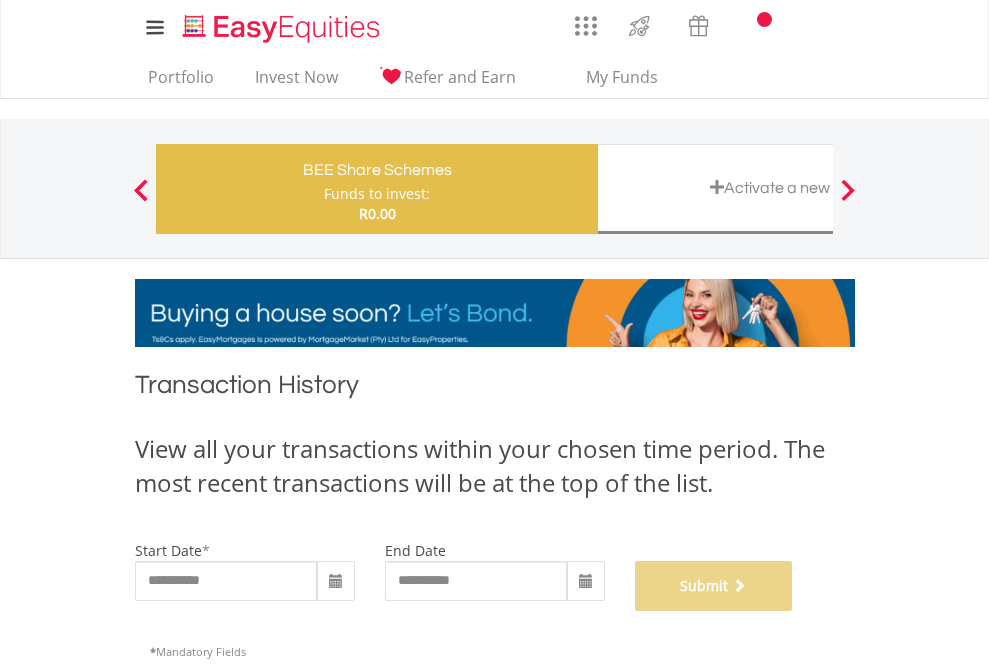 scroll, scrollTop: 811, scrollLeft: 0, axis: vertical 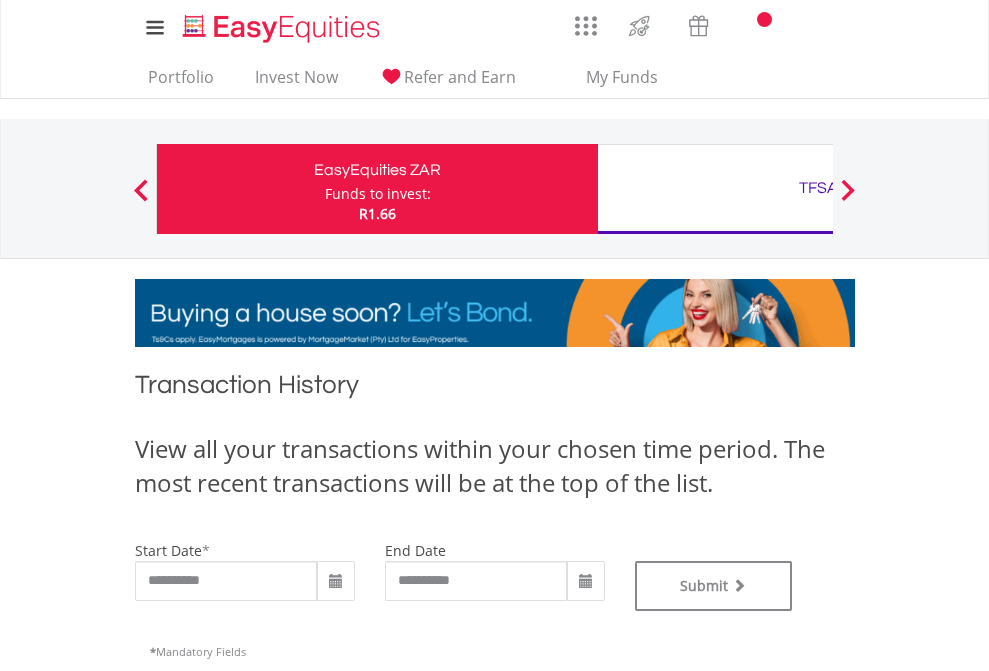 click on "TFSA" at bounding box center [818, 188] 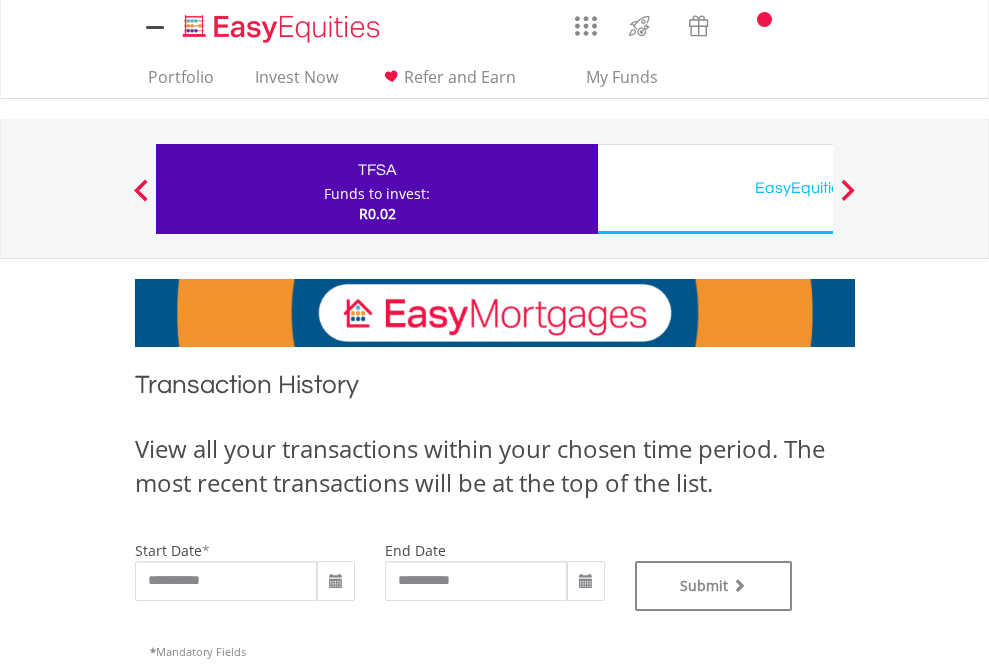 type on "**********" 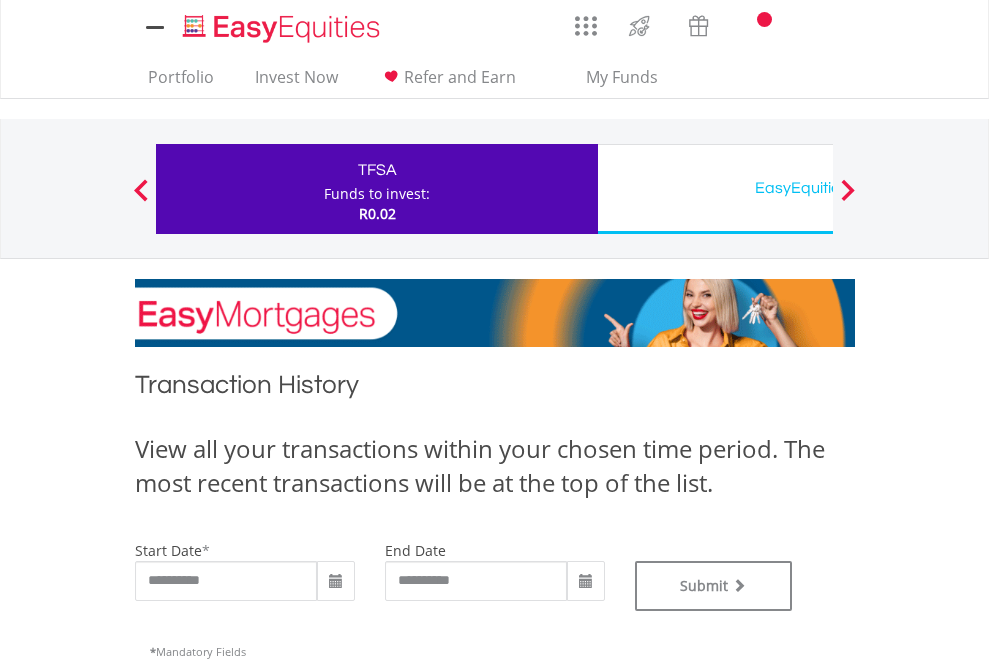 scroll, scrollTop: 0, scrollLeft: 0, axis: both 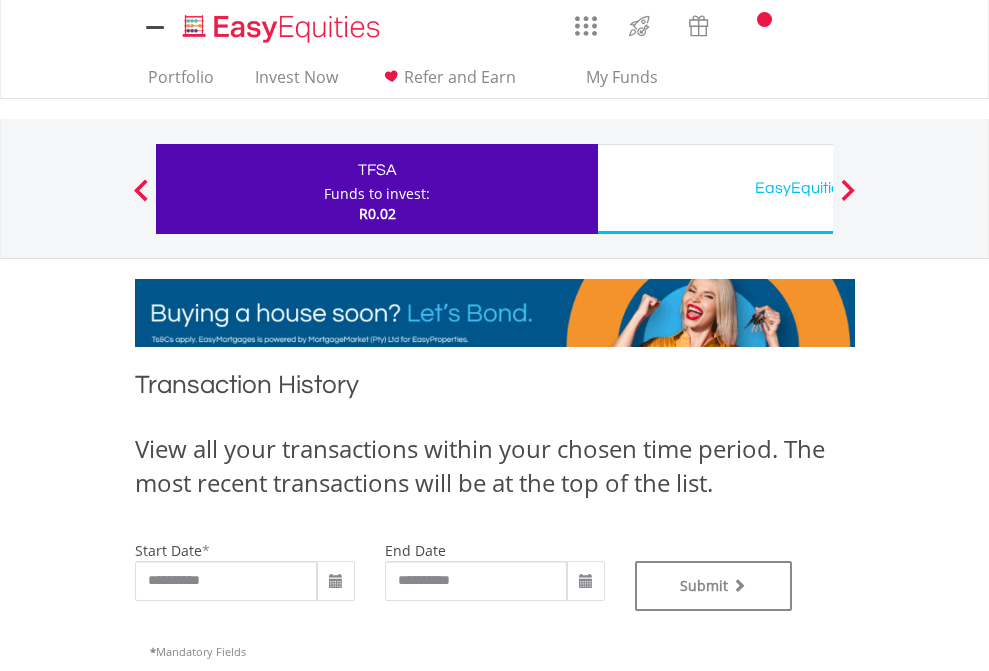 type on "**********" 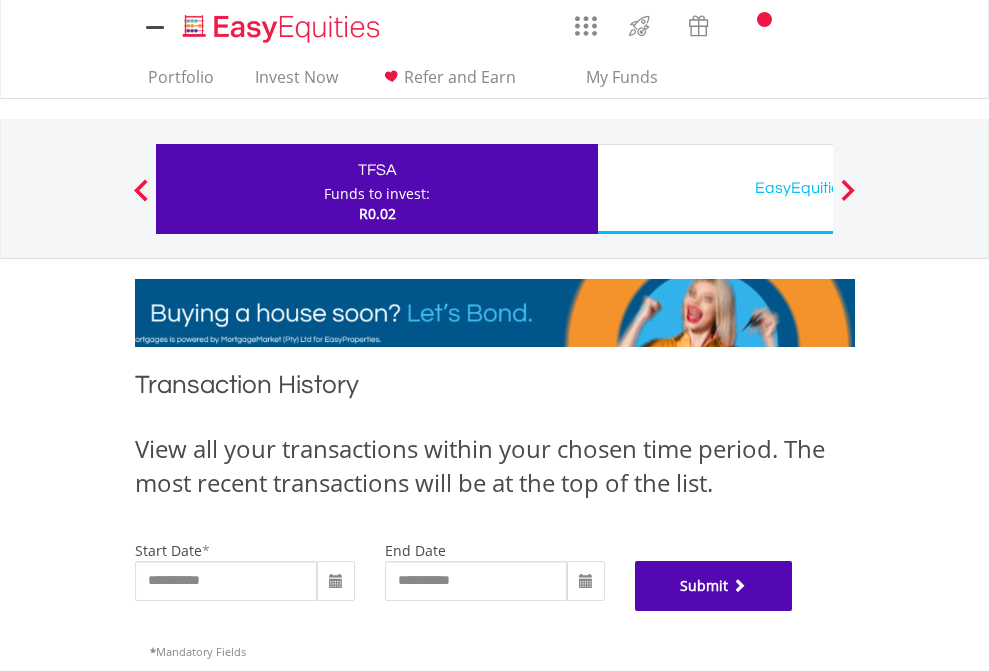 click on "Submit" at bounding box center [714, 586] 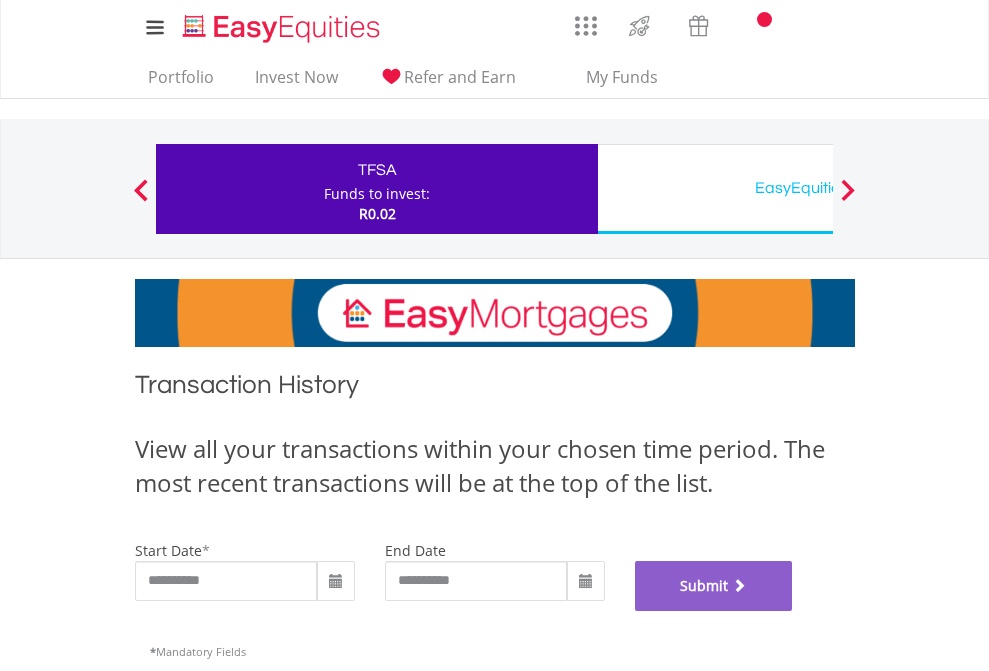 scroll, scrollTop: 811, scrollLeft: 0, axis: vertical 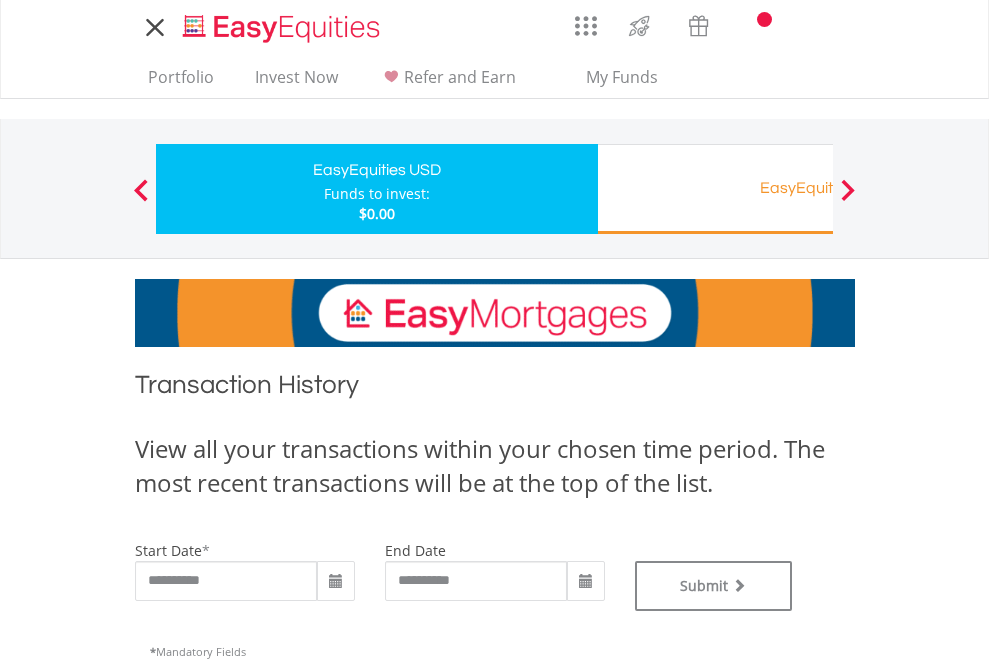 type on "**********" 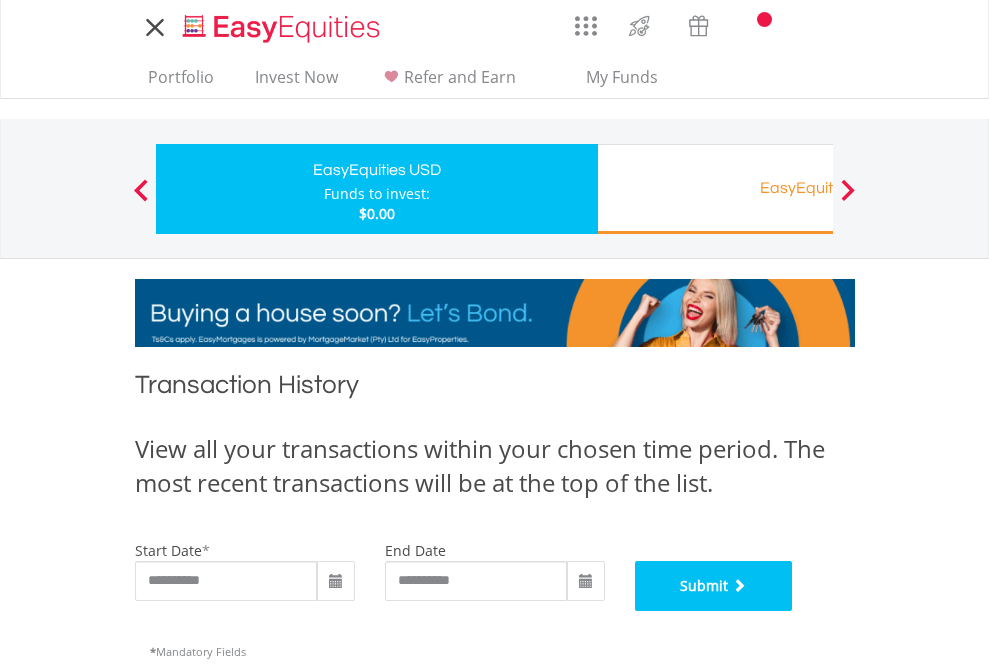 click on "Submit" at bounding box center (714, 586) 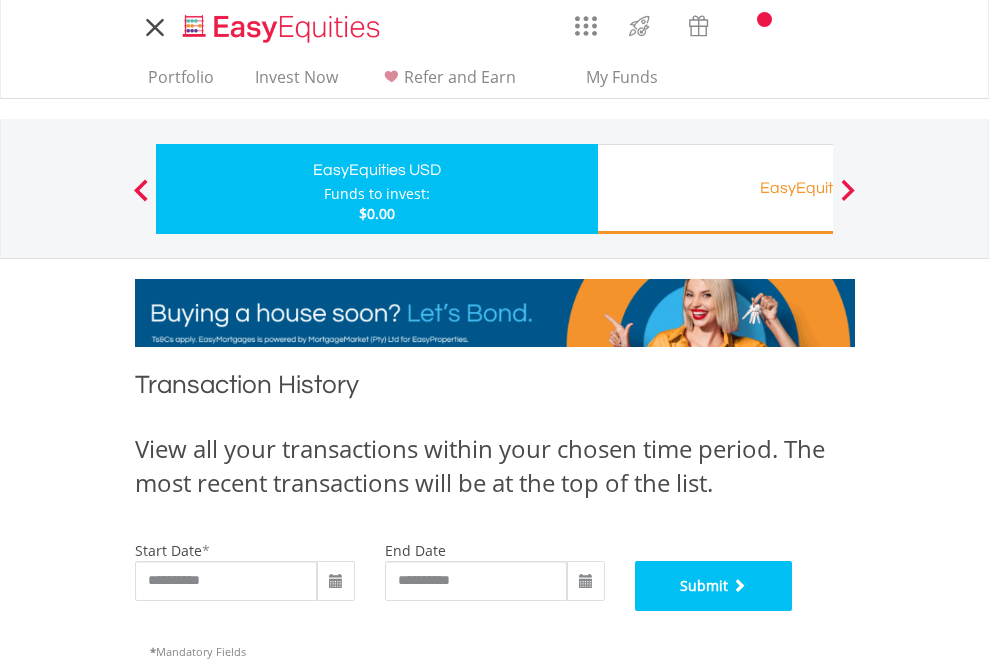 scroll, scrollTop: 811, scrollLeft: 0, axis: vertical 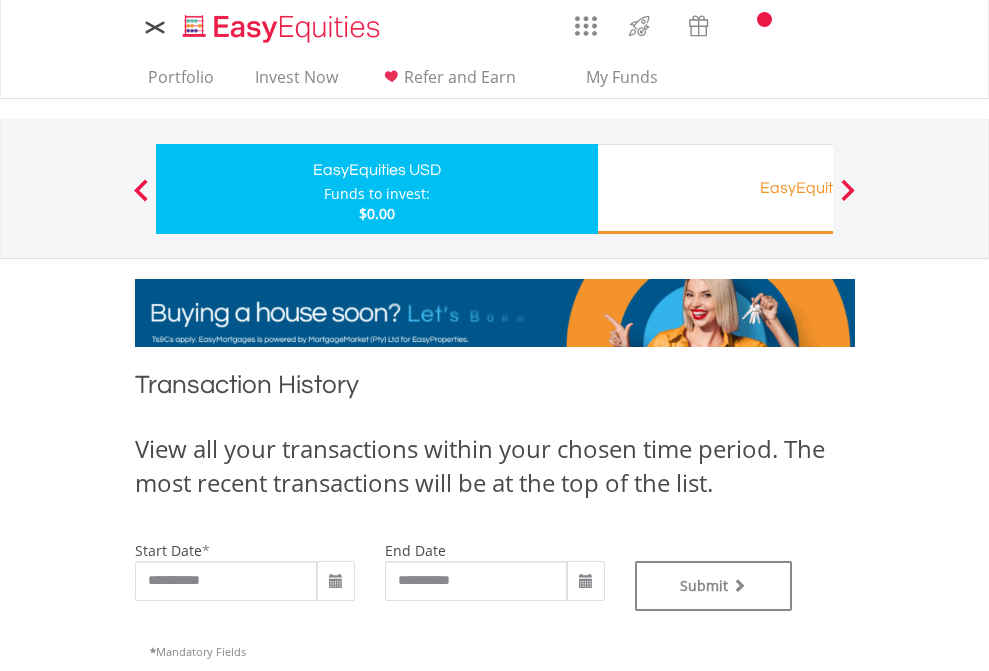 click on "EasyEquities RA" at bounding box center [818, 188] 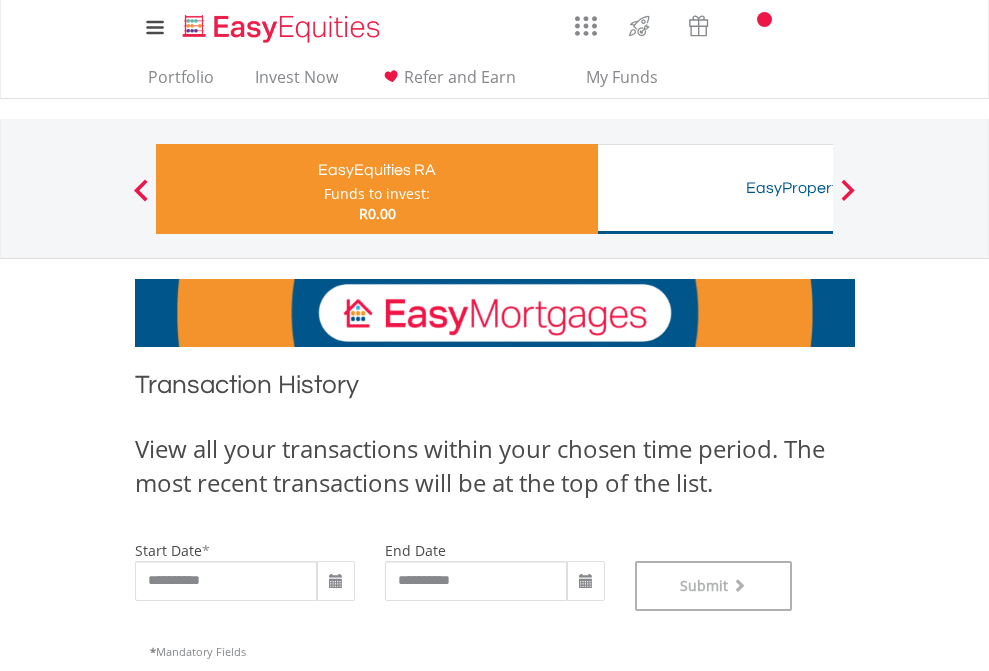 scroll, scrollTop: 811, scrollLeft: 0, axis: vertical 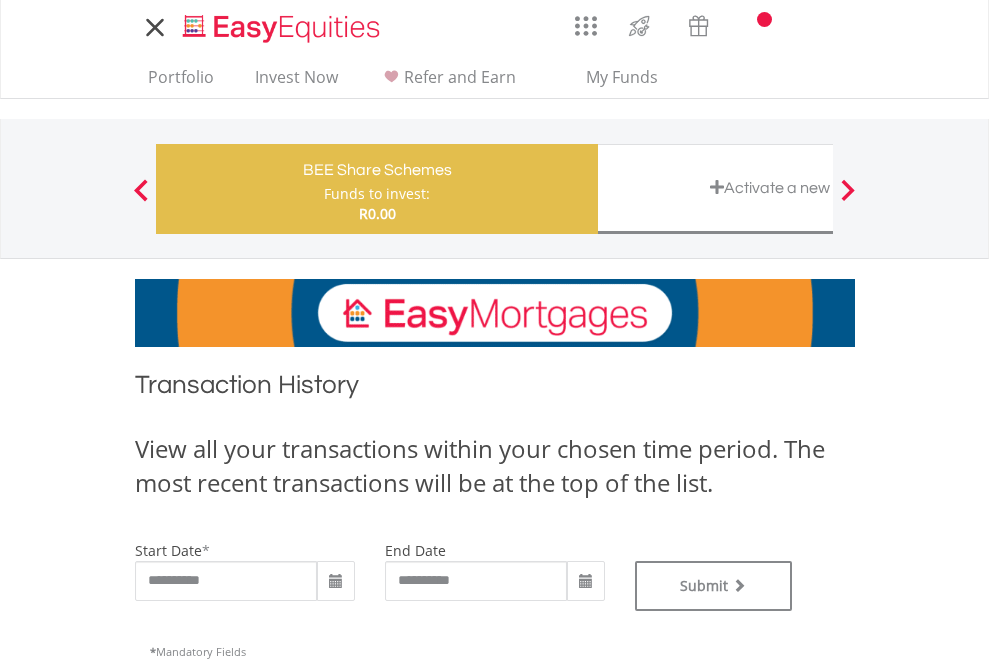 type on "**********" 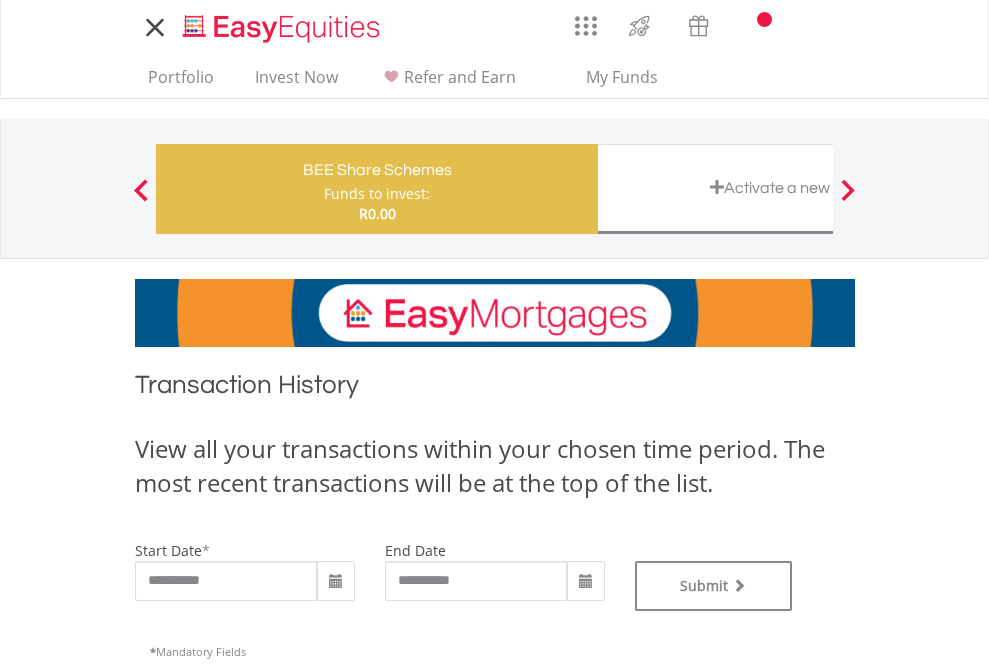 scroll, scrollTop: 0, scrollLeft: 0, axis: both 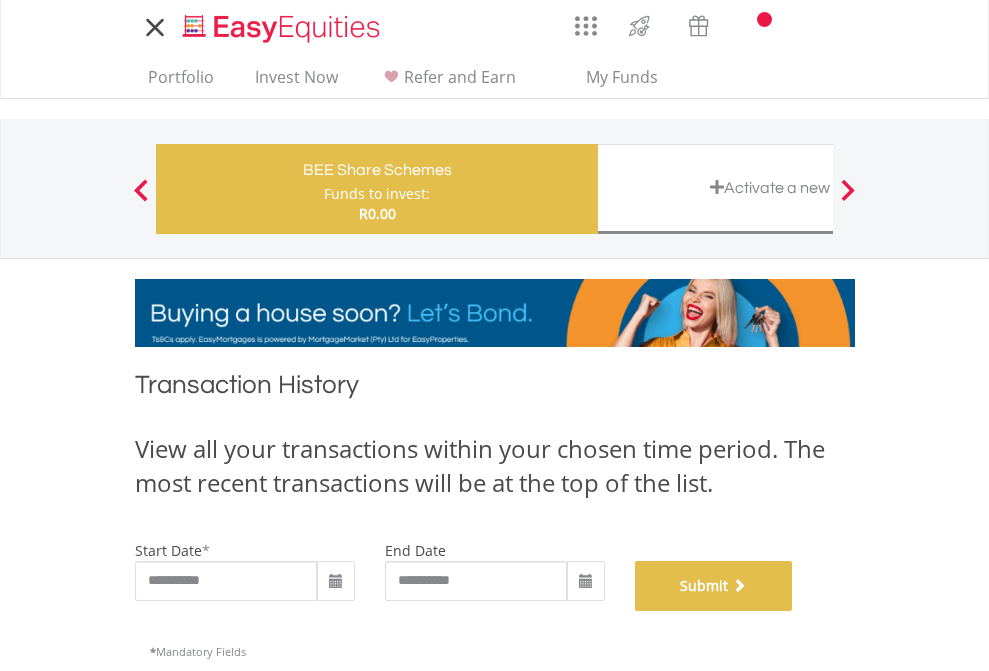 click on "Submit" at bounding box center (714, 586) 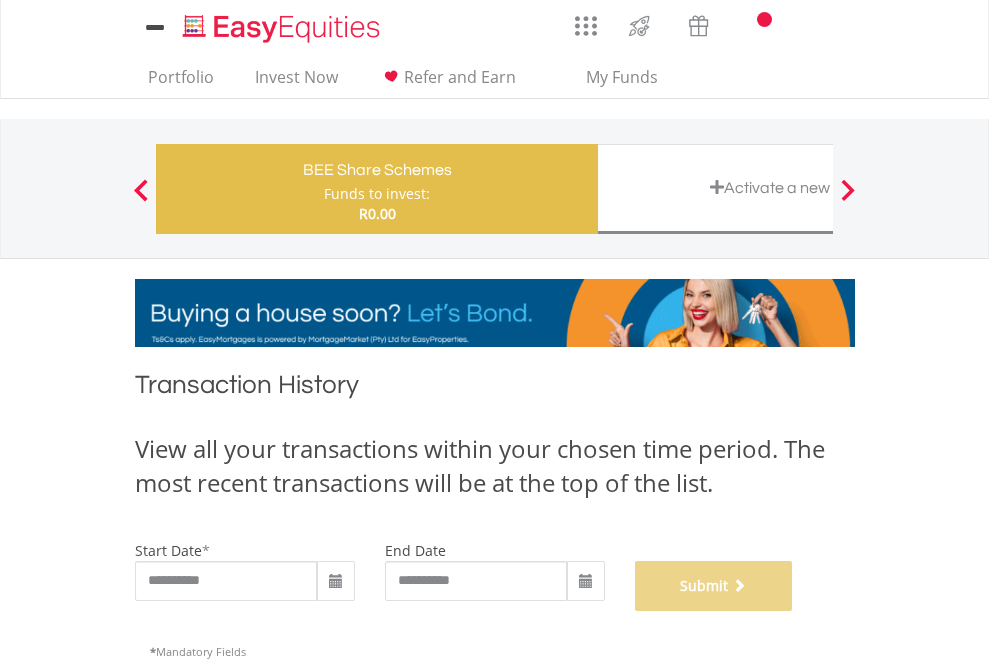 scroll, scrollTop: 811, scrollLeft: 0, axis: vertical 